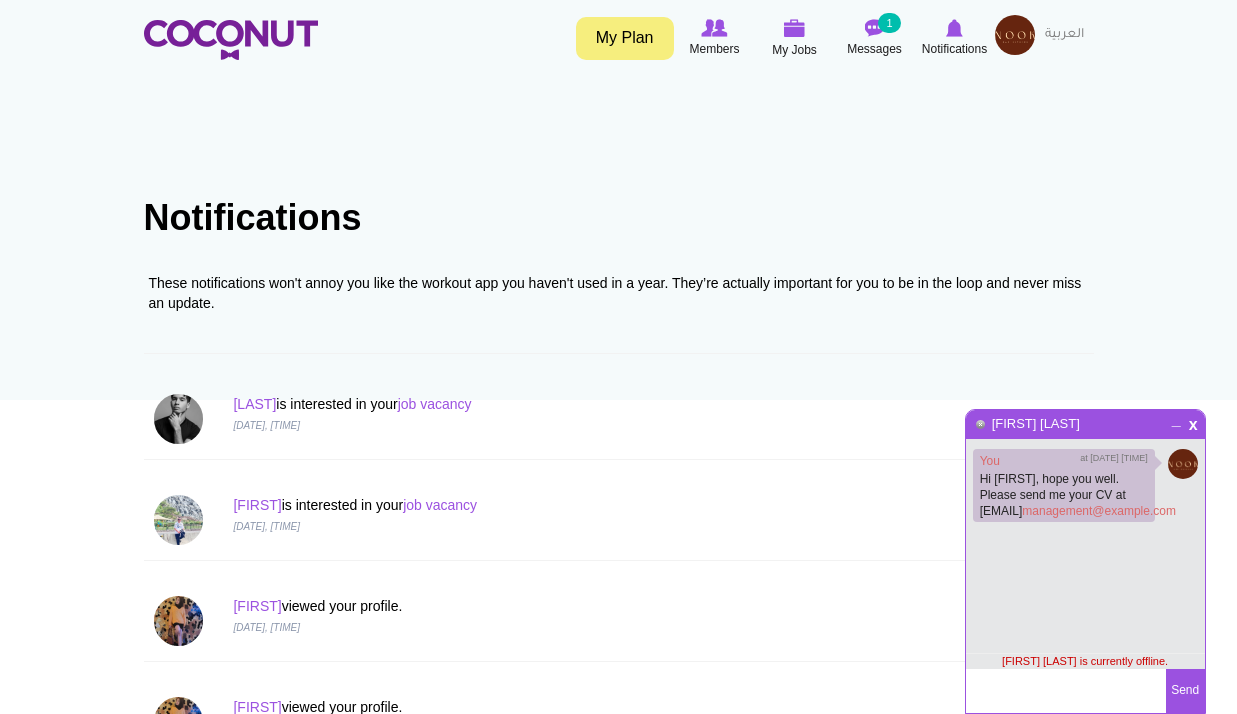 scroll, scrollTop: 0, scrollLeft: 0, axis: both 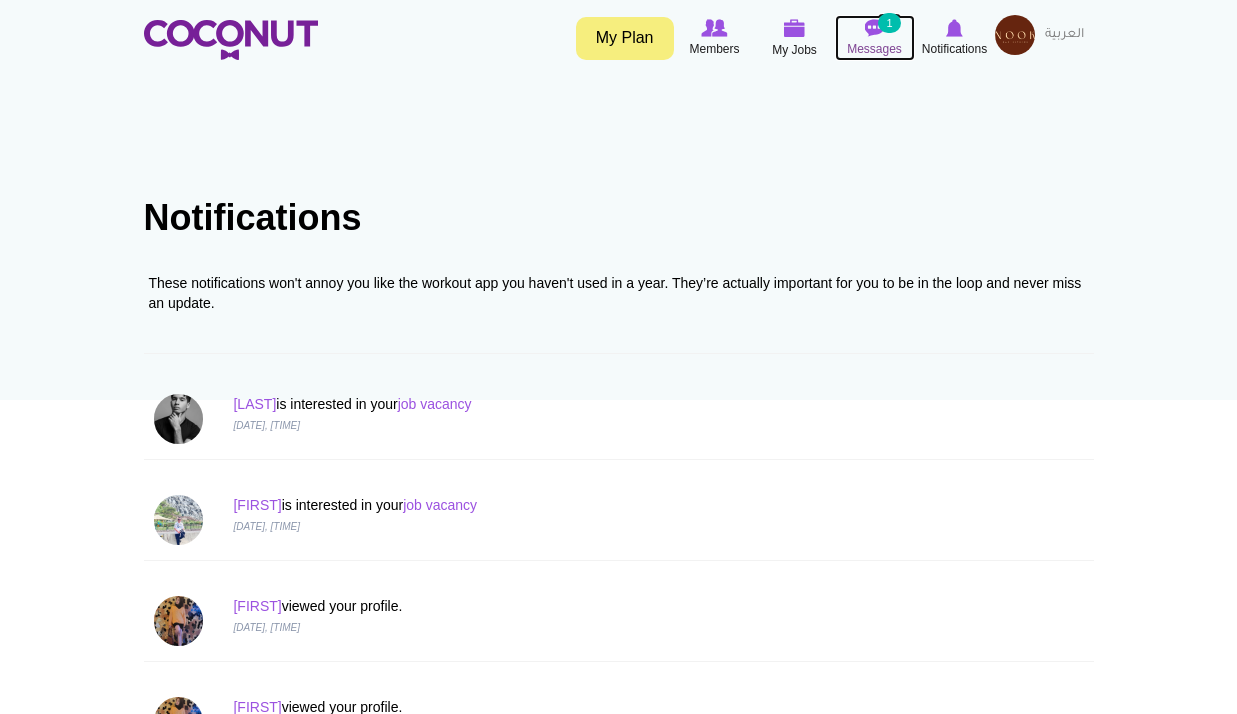click on "Messages" at bounding box center (874, 49) 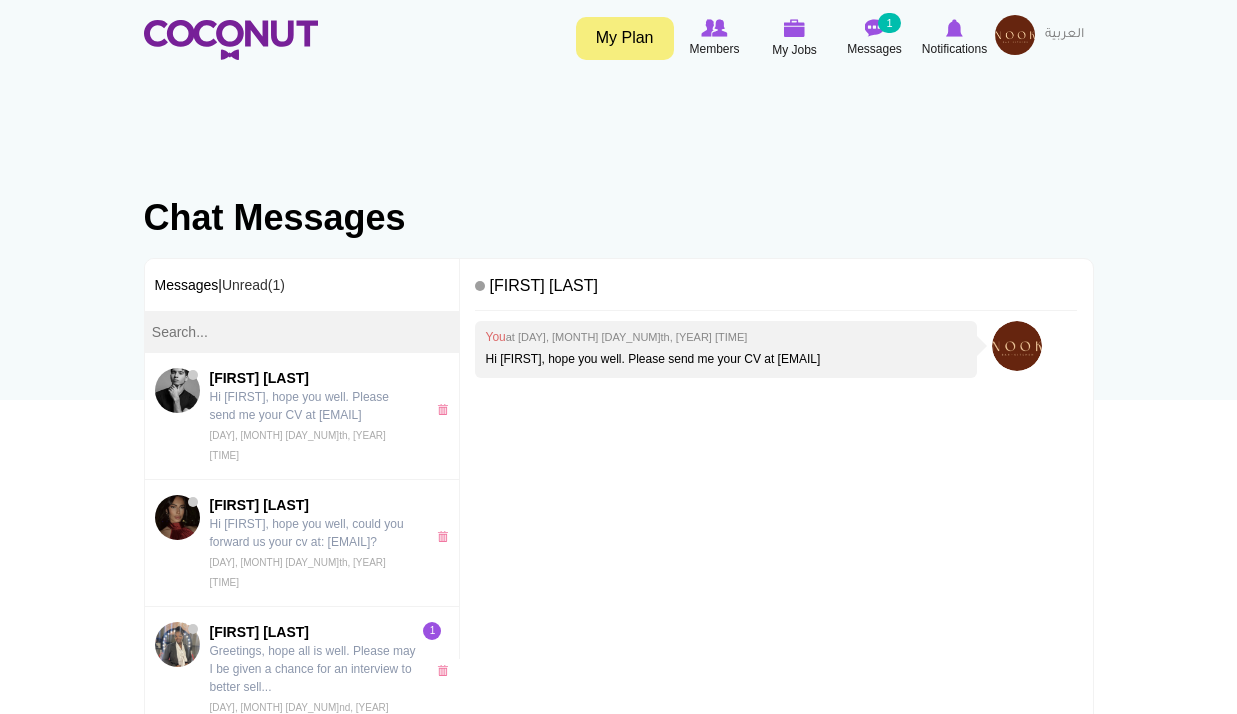 scroll, scrollTop: 0, scrollLeft: 0, axis: both 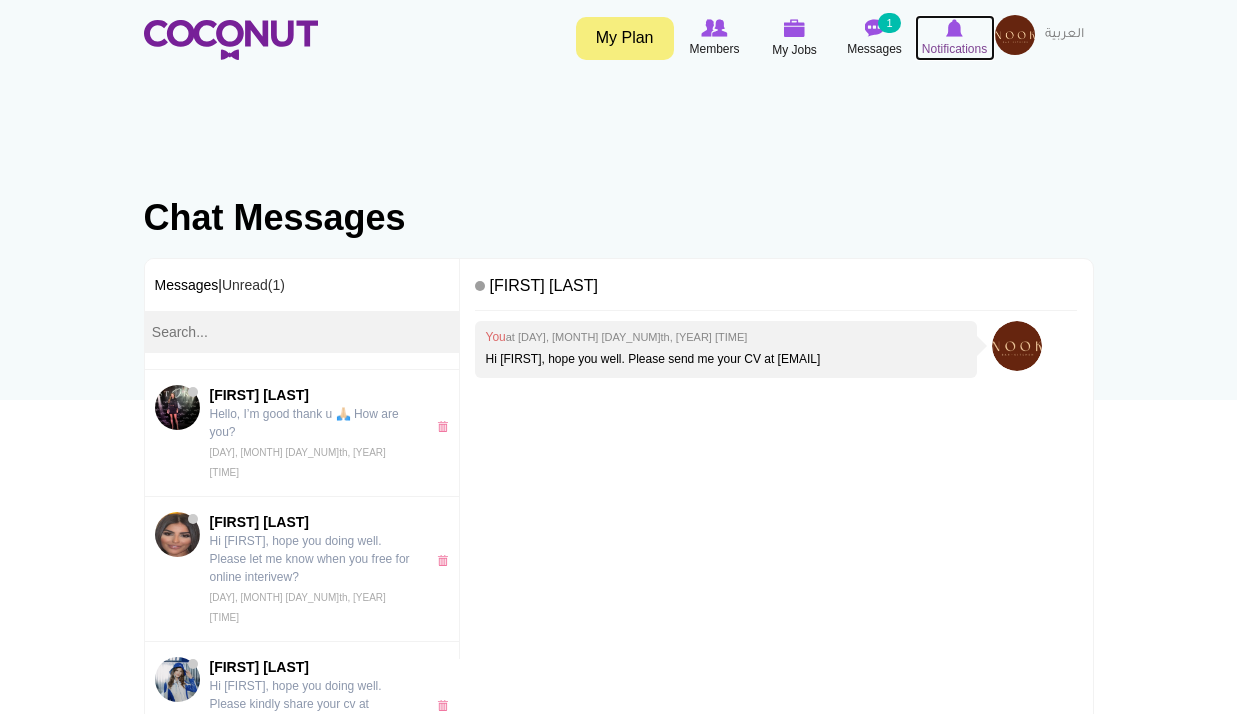click at bounding box center (954, 28) 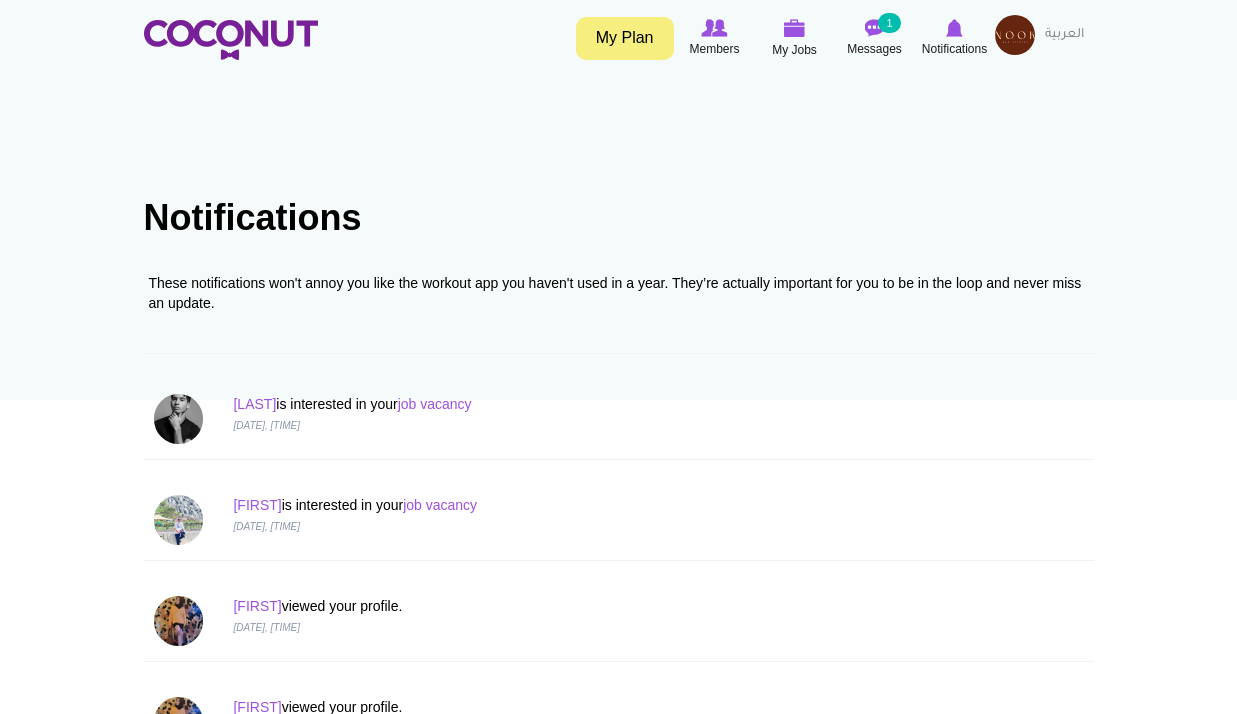 scroll, scrollTop: 0, scrollLeft: 0, axis: both 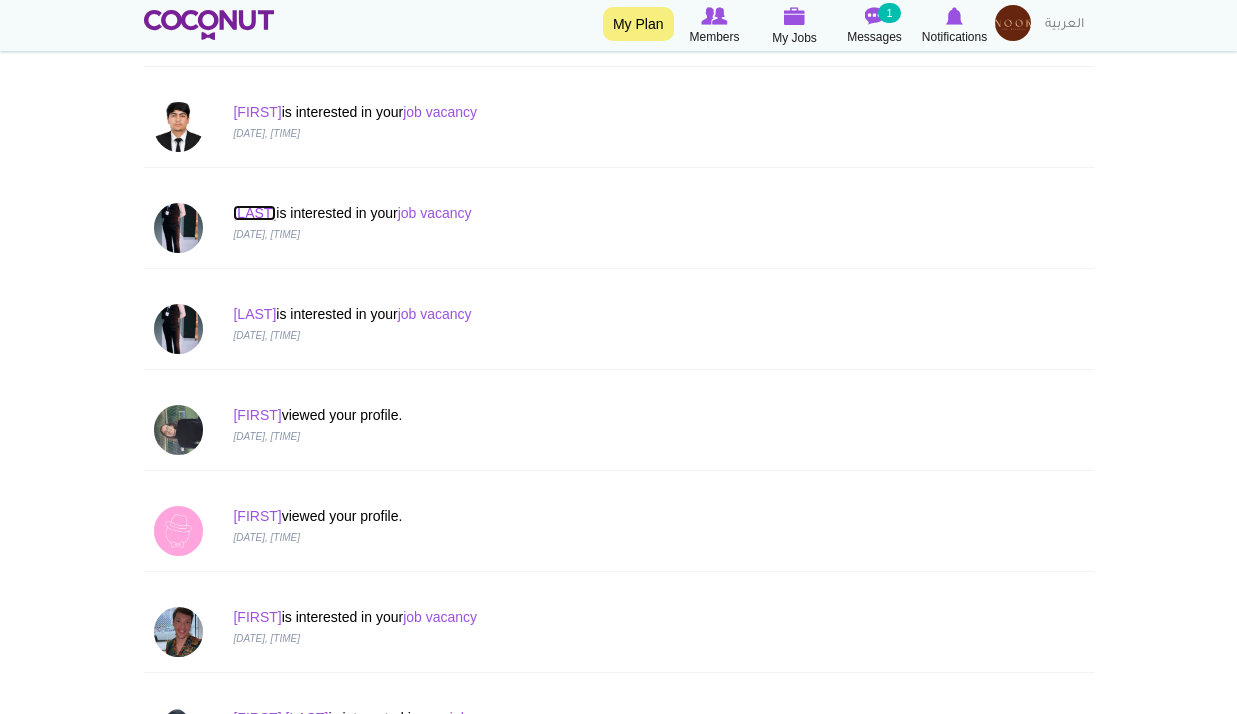 click on "[FIRST]" at bounding box center [254, 213] 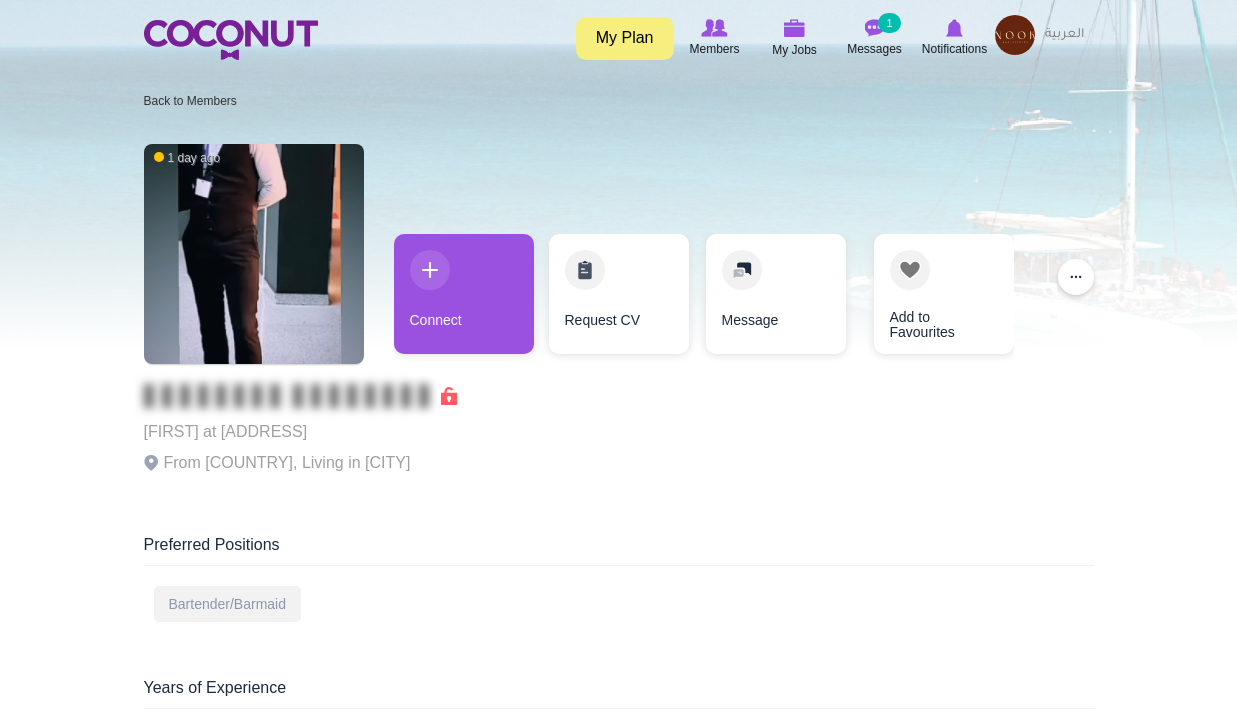 scroll, scrollTop: 0, scrollLeft: 0, axis: both 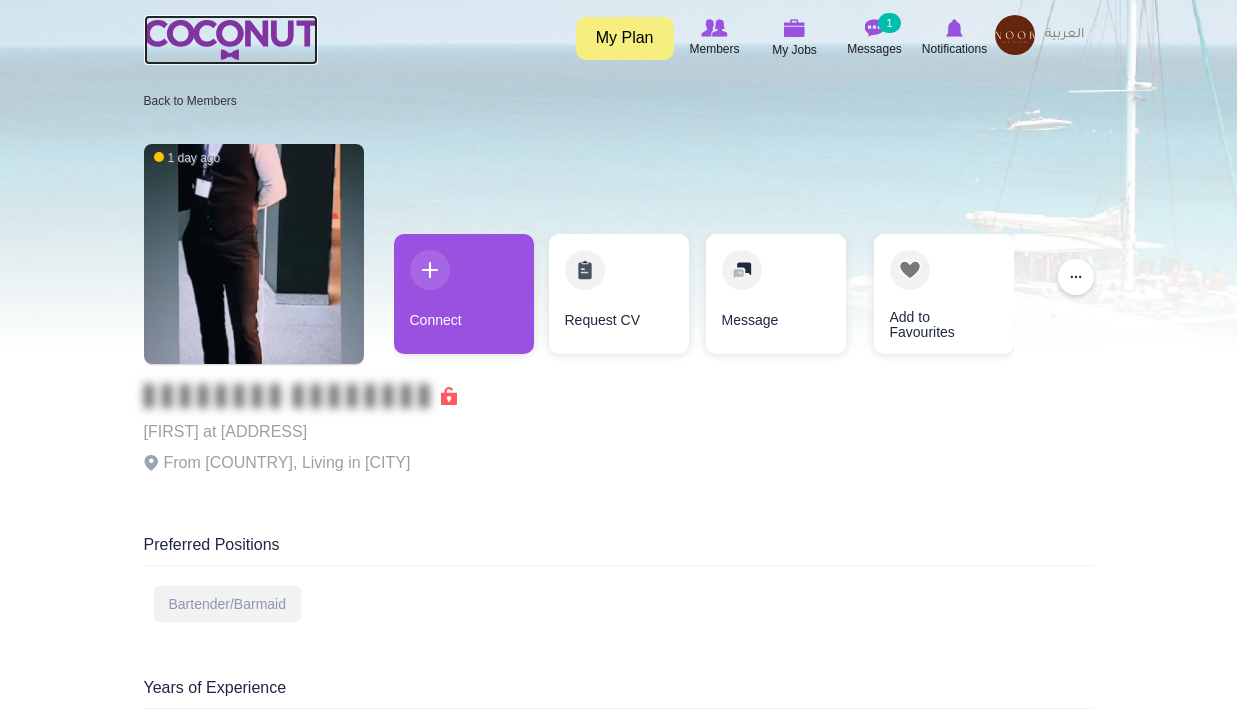 click at bounding box center [231, 40] 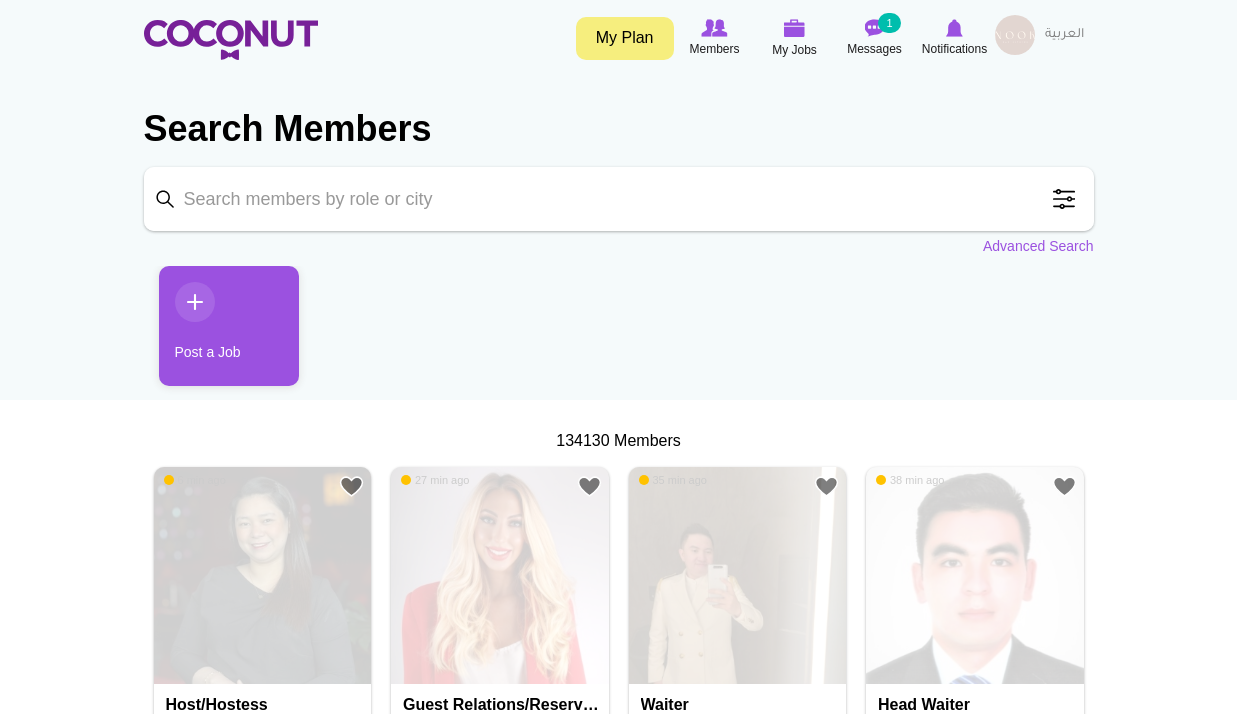 scroll, scrollTop: 0, scrollLeft: 0, axis: both 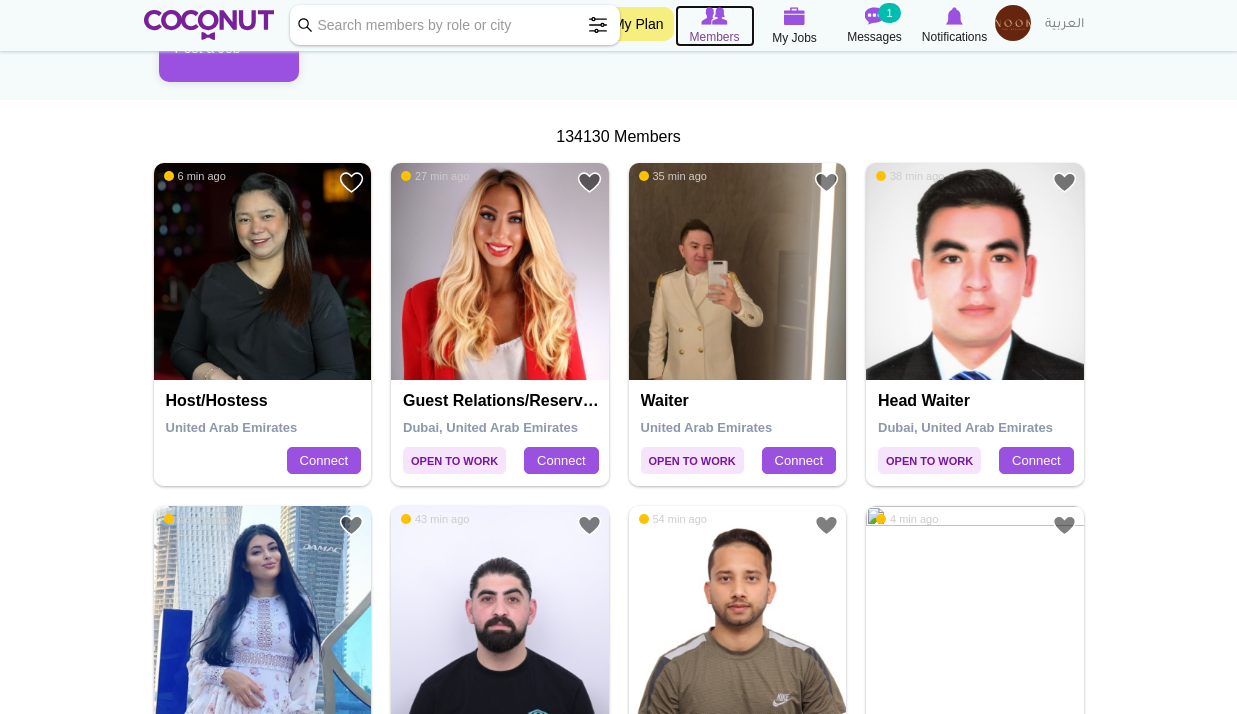 click at bounding box center [714, 16] 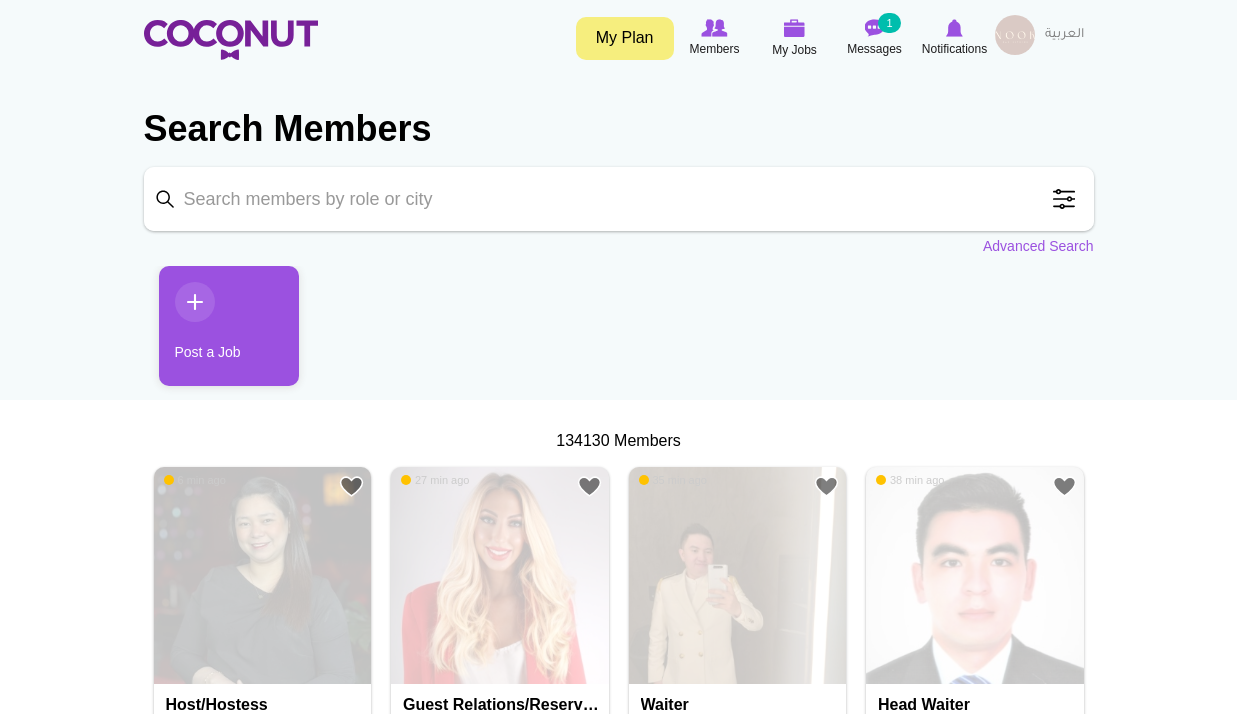 scroll, scrollTop: 0, scrollLeft: 0, axis: both 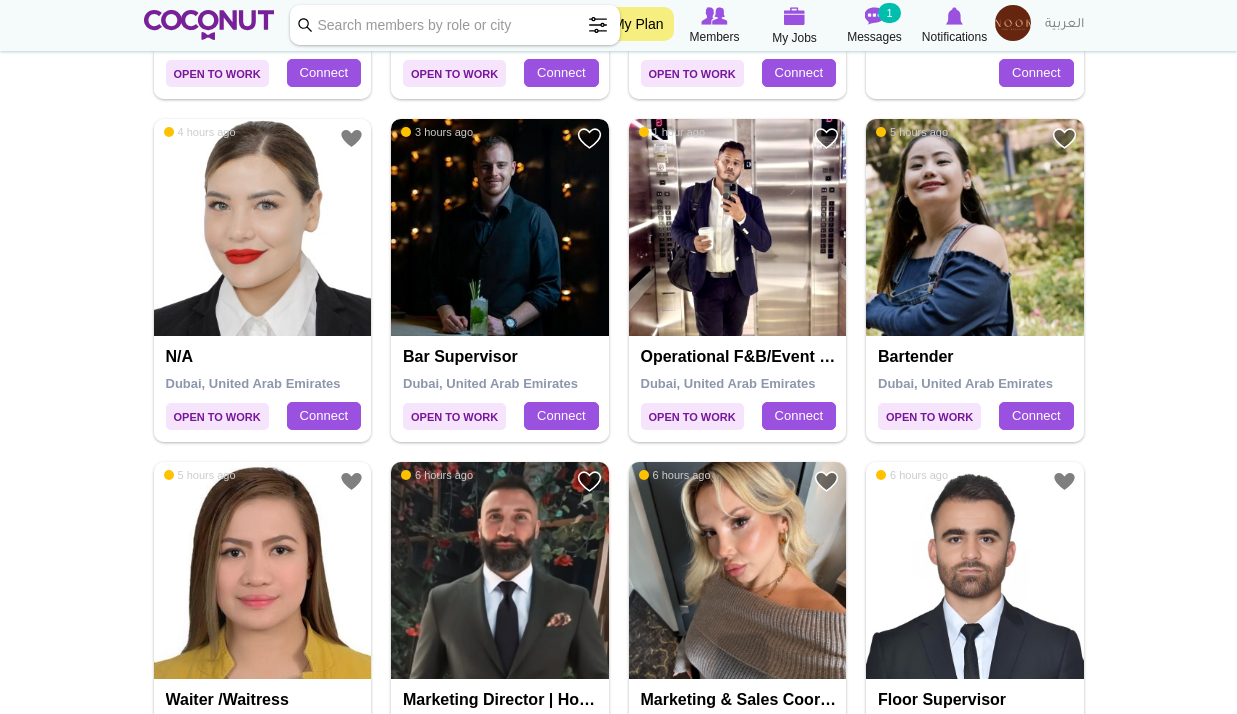 click at bounding box center [500, 228] 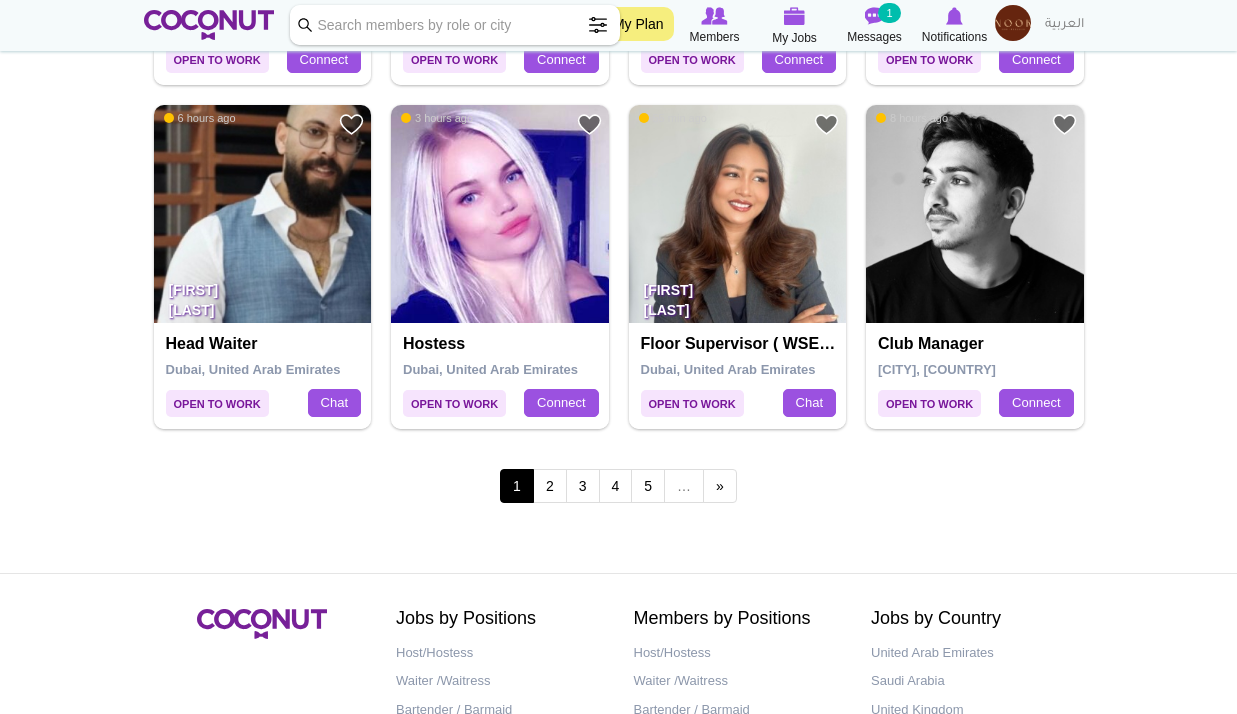 scroll, scrollTop: 3629, scrollLeft: 0, axis: vertical 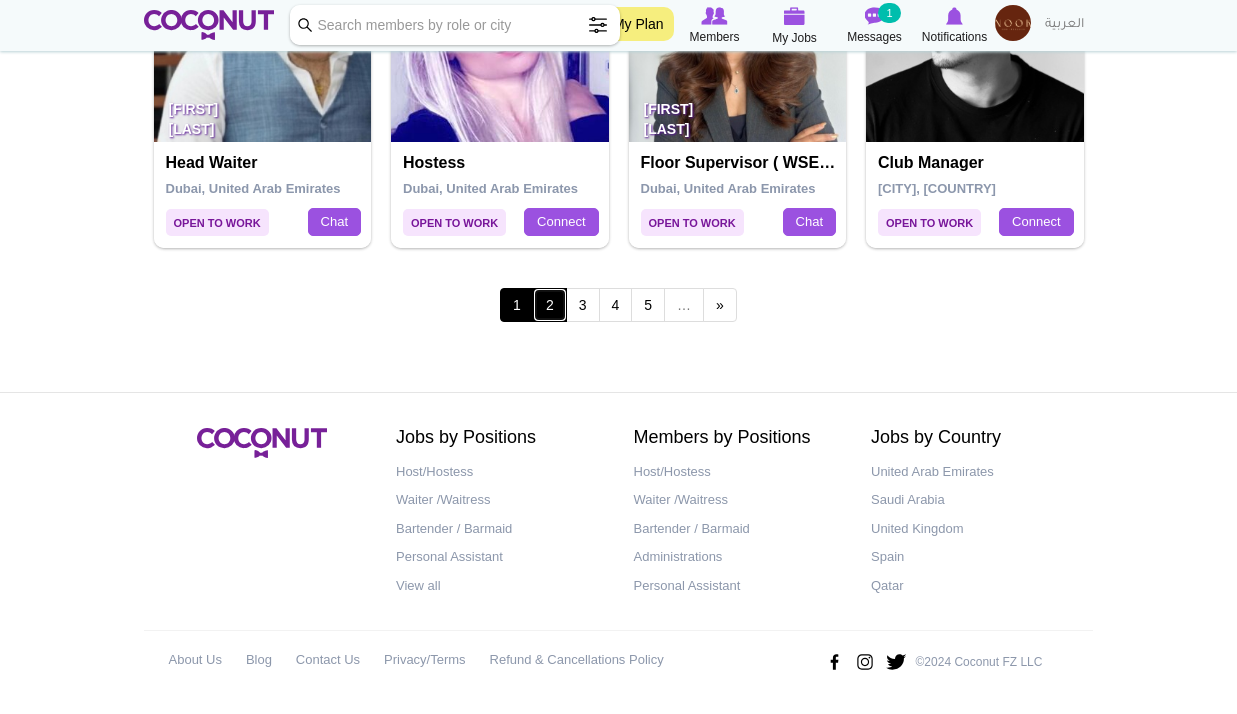 click on "2" at bounding box center [550, 305] 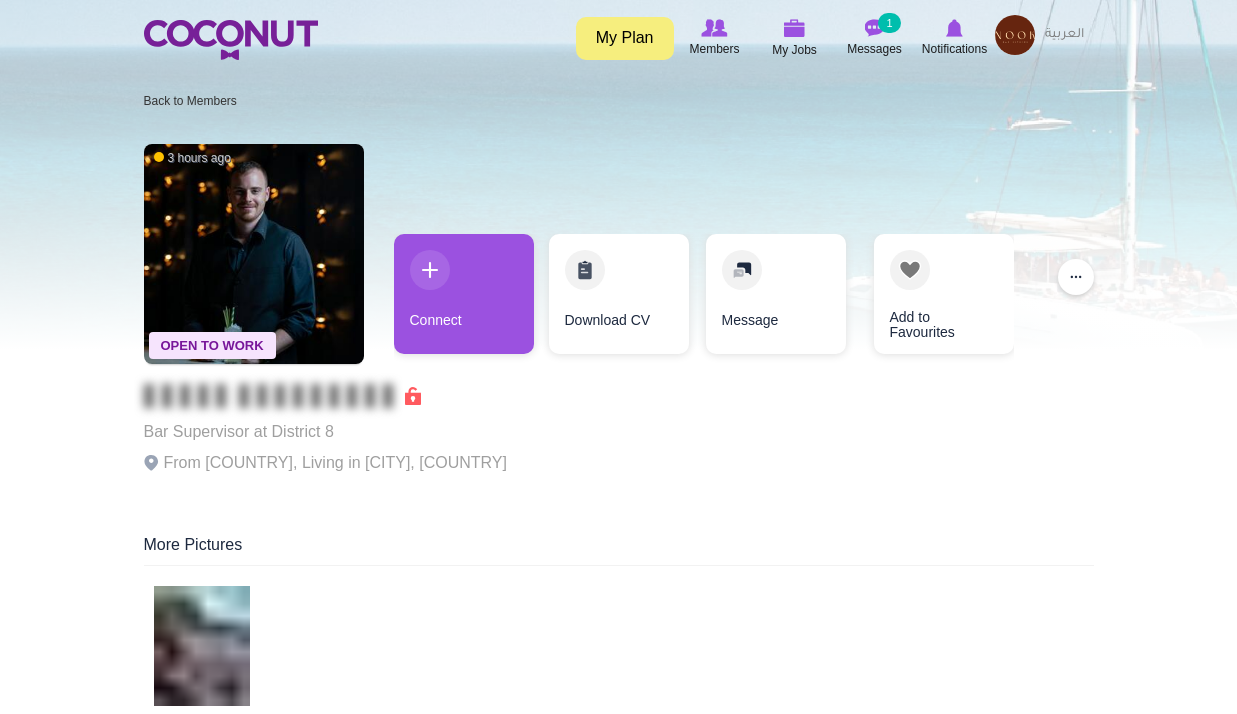 scroll, scrollTop: 0, scrollLeft: 0, axis: both 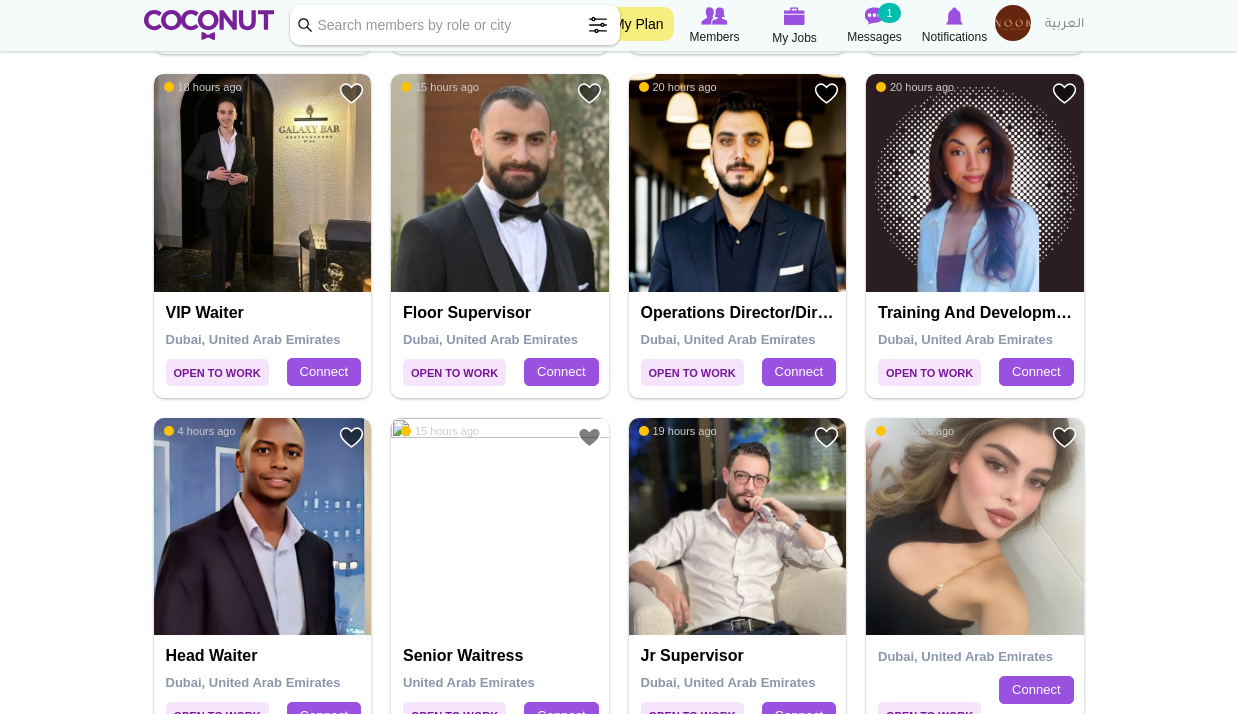 click at bounding box center (263, 183) 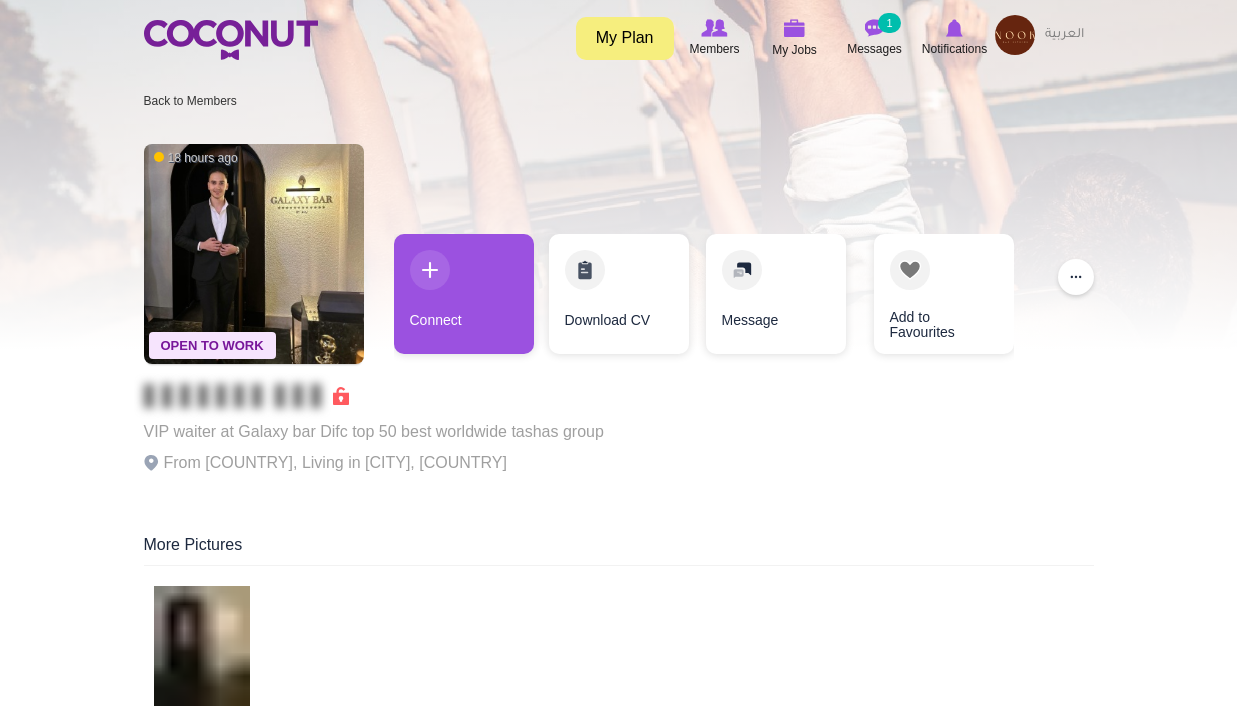 scroll, scrollTop: 0, scrollLeft: 0, axis: both 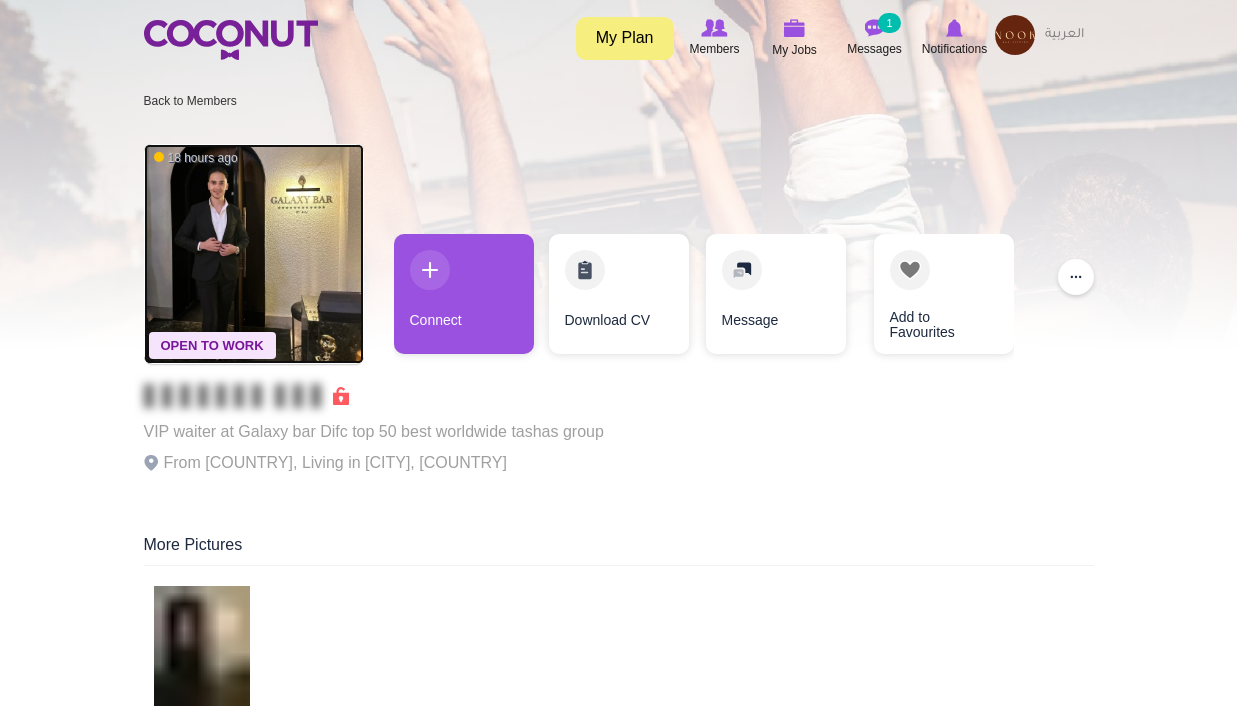 click at bounding box center [254, 254] 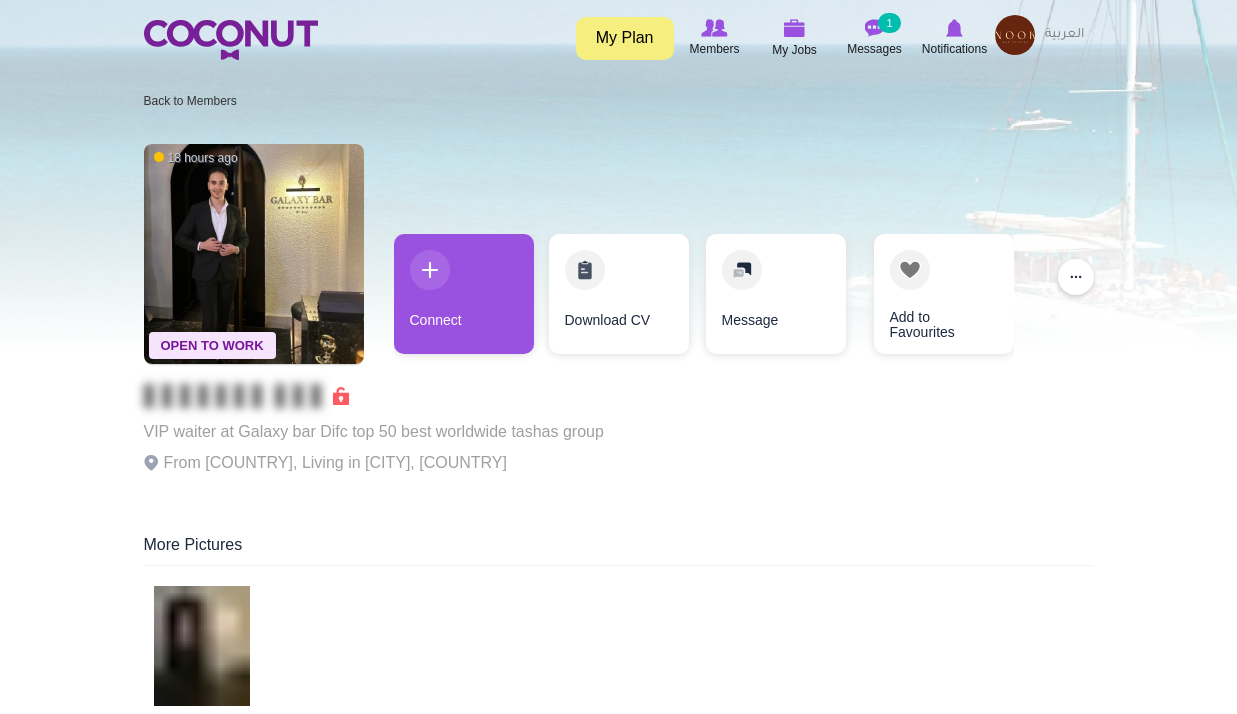 scroll, scrollTop: 0, scrollLeft: 0, axis: both 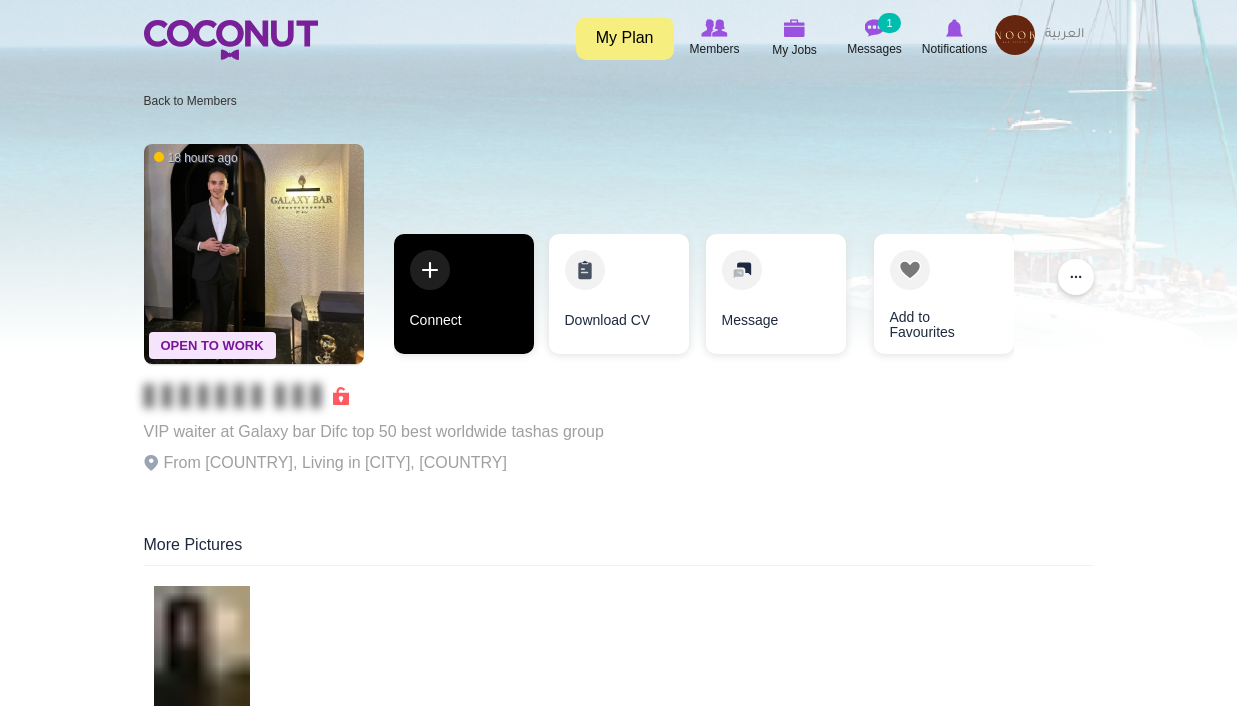 click on "Connect" at bounding box center (464, 294) 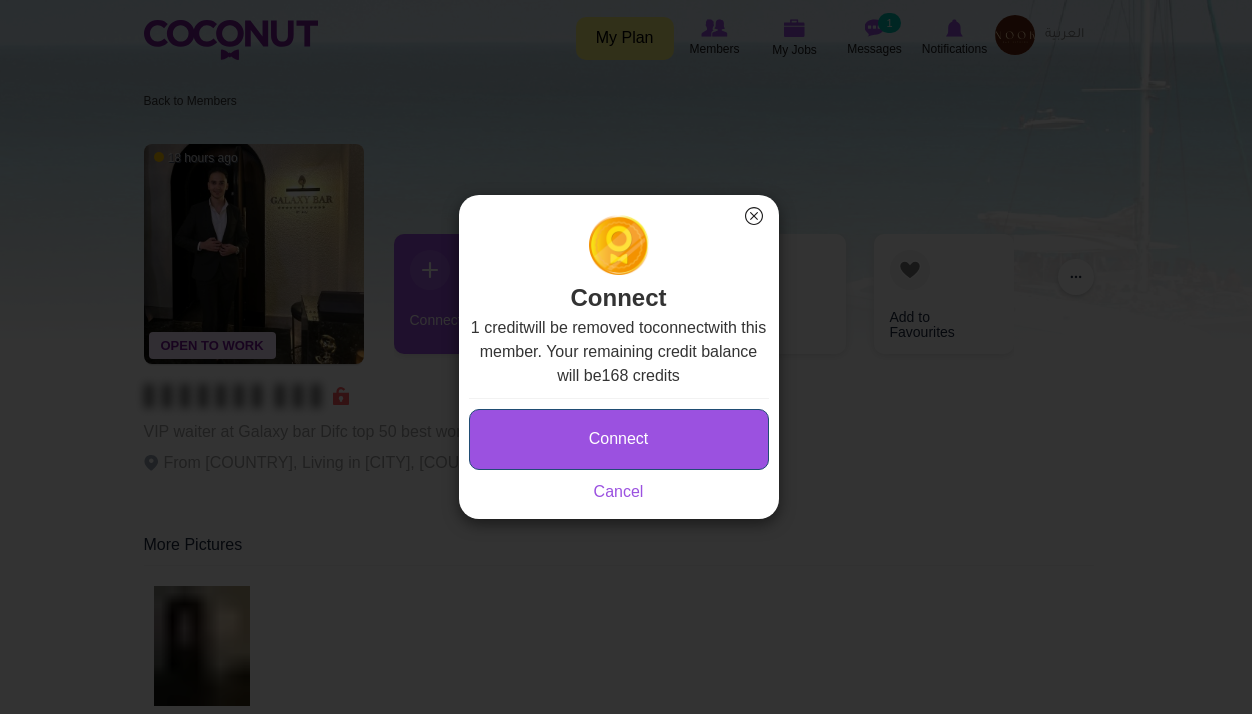click on "Connect" at bounding box center (619, 439) 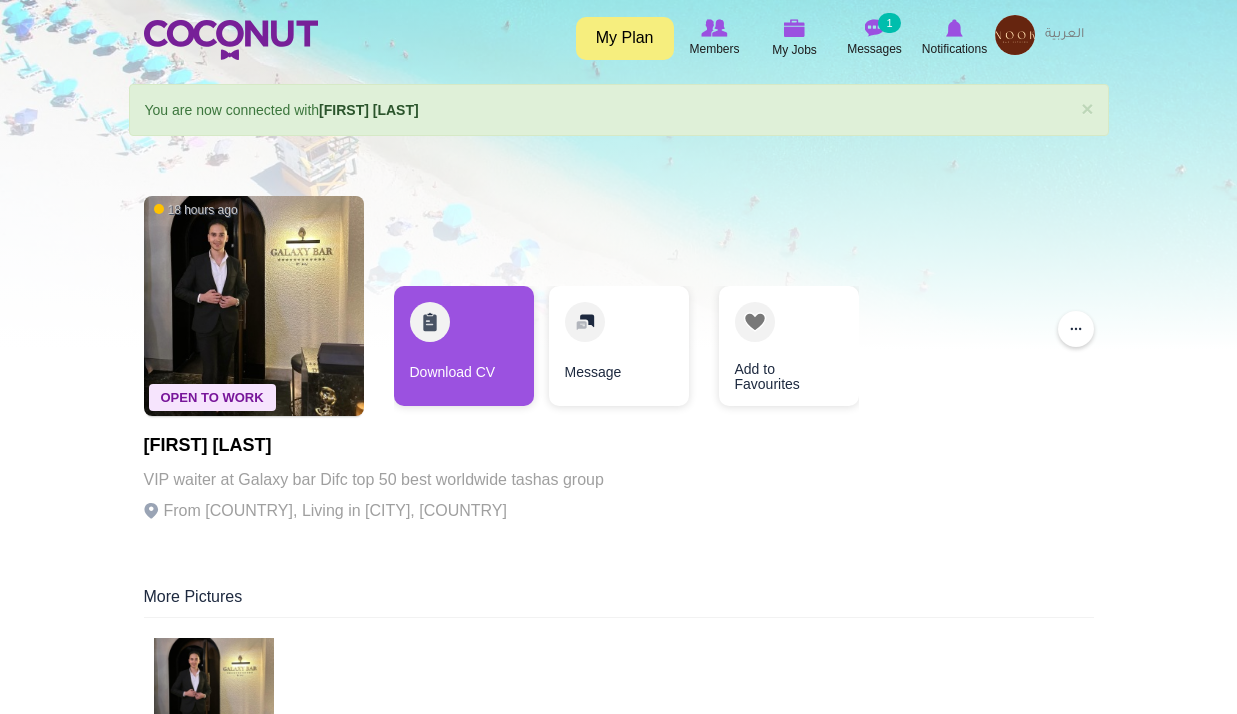 scroll, scrollTop: 0, scrollLeft: 0, axis: both 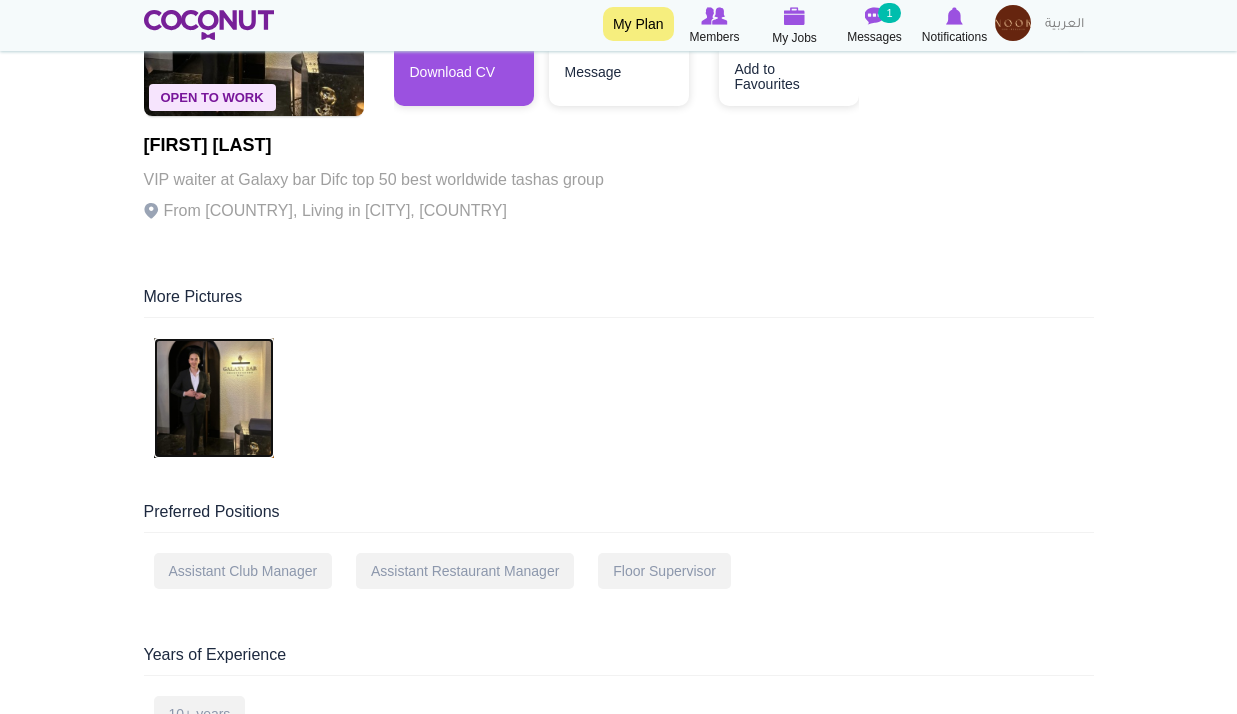 click at bounding box center [214, 398] 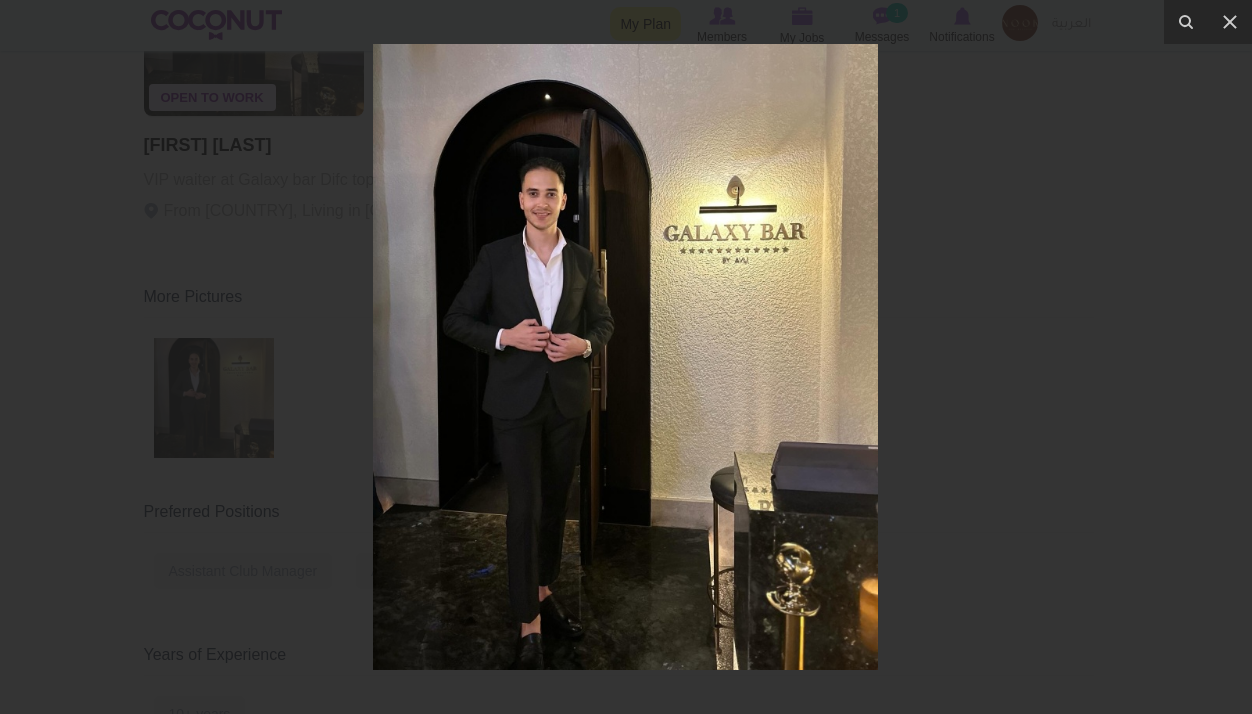 click at bounding box center [626, 357] 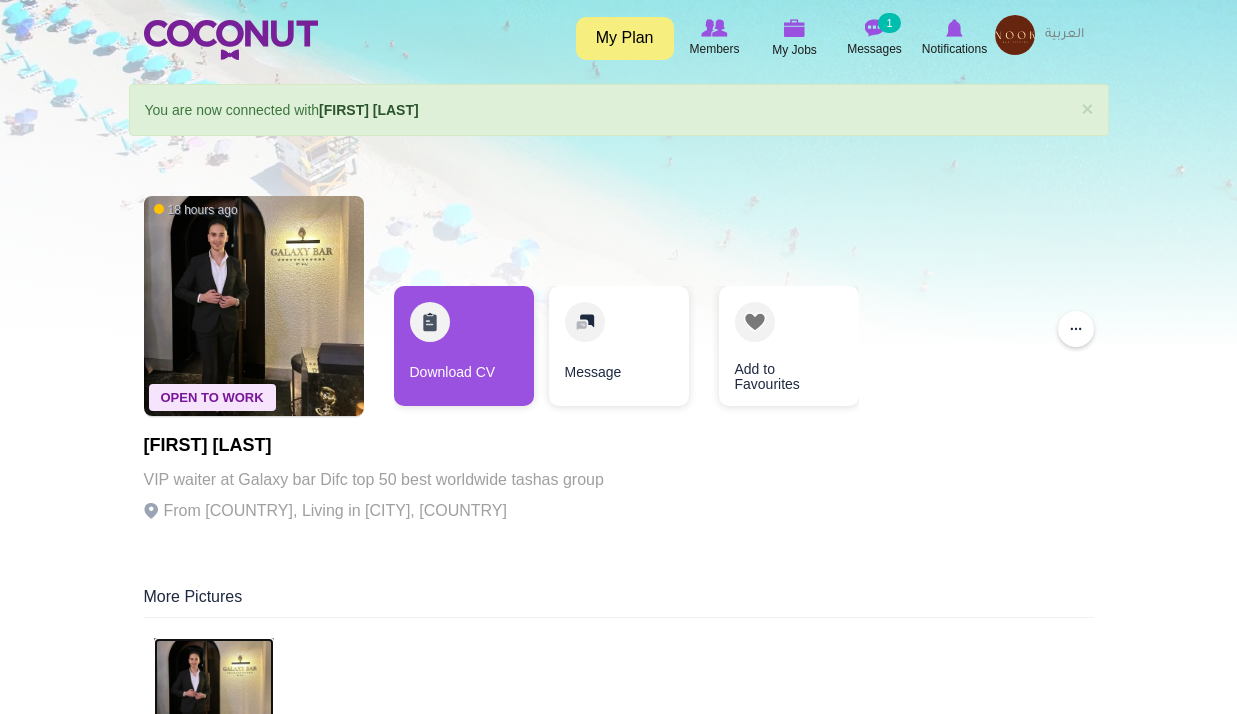 scroll, scrollTop: 400, scrollLeft: 0, axis: vertical 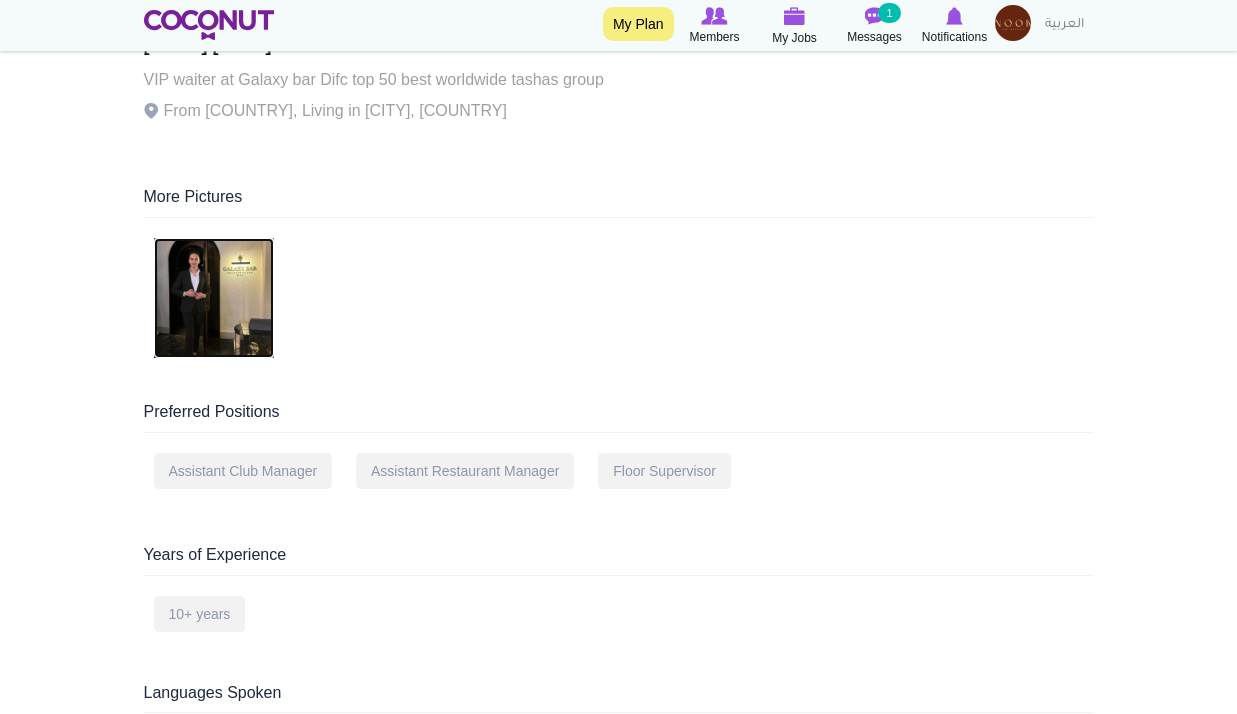 click at bounding box center (214, 298) 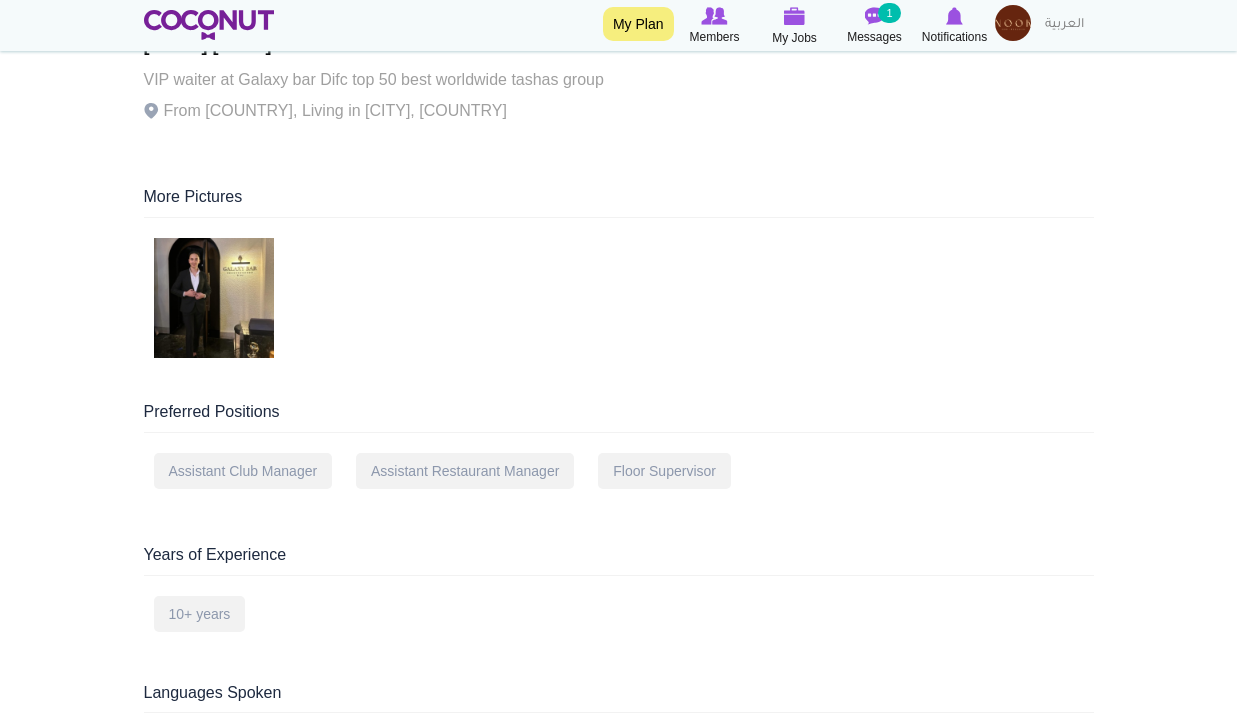 drag, startPoint x: 686, startPoint y: 253, endPoint x: 650, endPoint y: 255, distance: 36.05551 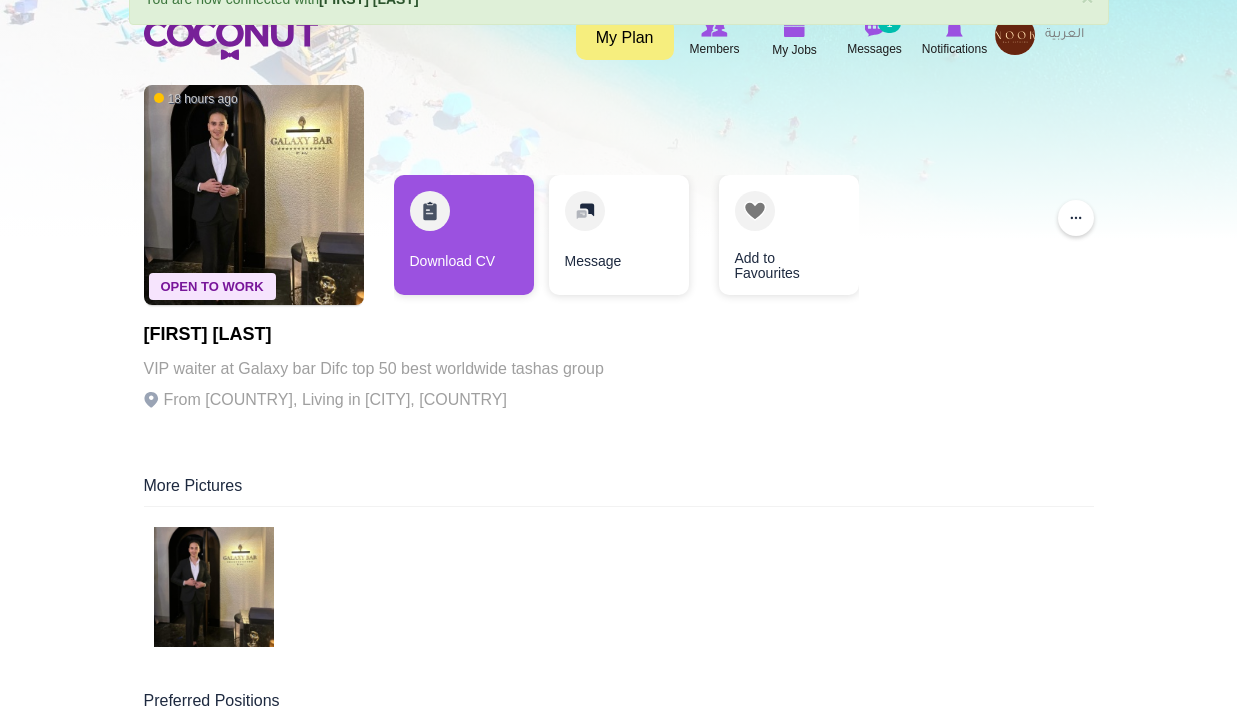 scroll, scrollTop: 0, scrollLeft: 0, axis: both 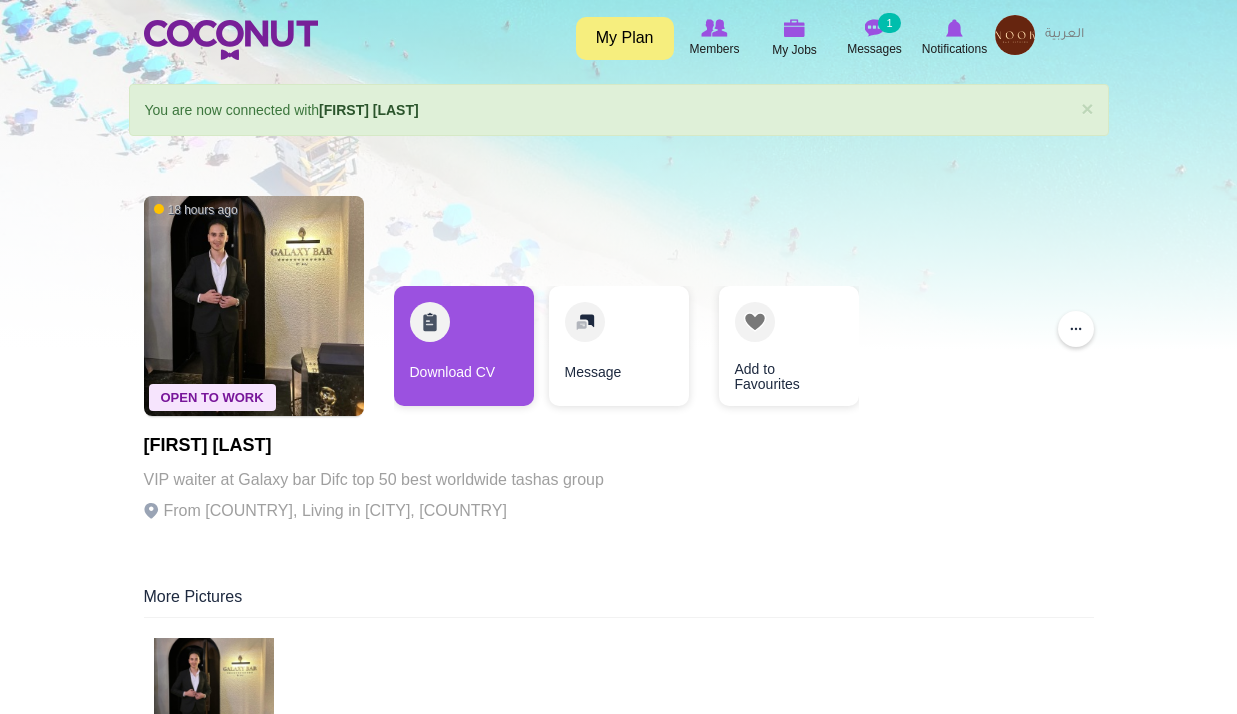 click on "Open To Work
18 hours ago
Mohamed Ali
VIP waiter at Galaxy bar Difc top 50 best worldwide tashas group From Egypt, Living in Dubai, United Arab Emirates
Download CV
Message
Add to Favourites
...
Remove from connection
Report User
Block User" at bounding box center [619, 366] 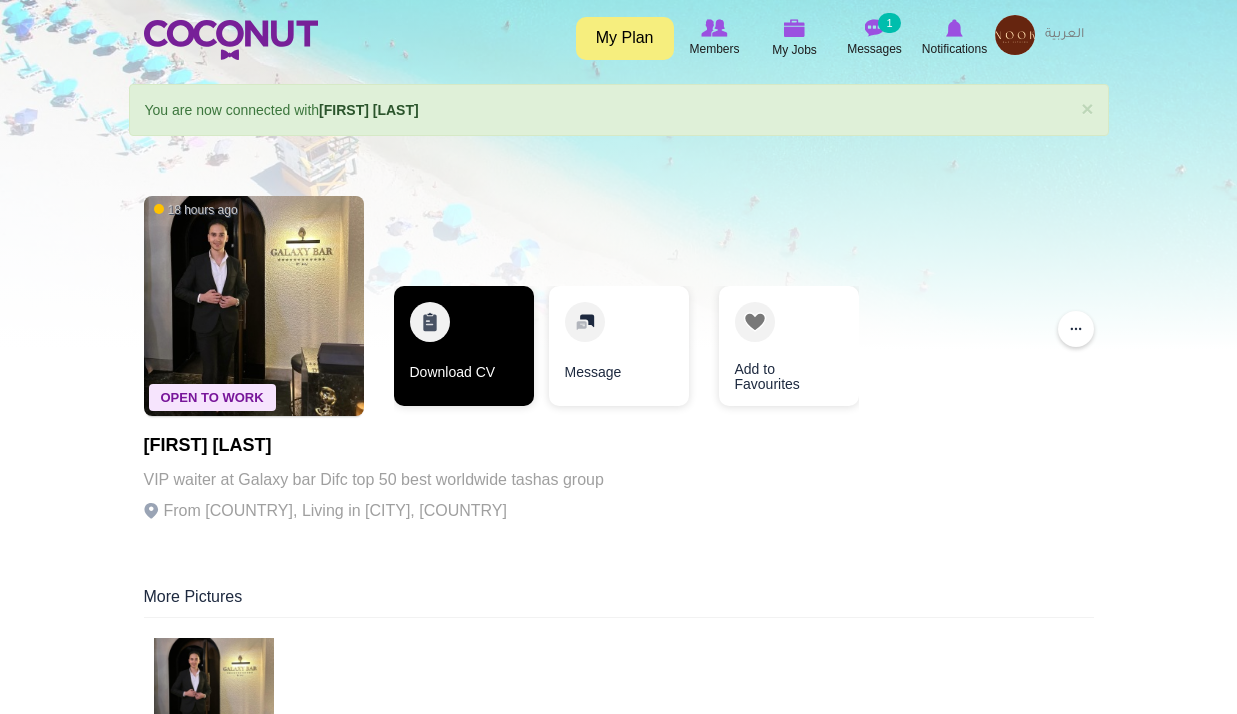 click on "Download CV" at bounding box center (464, 346) 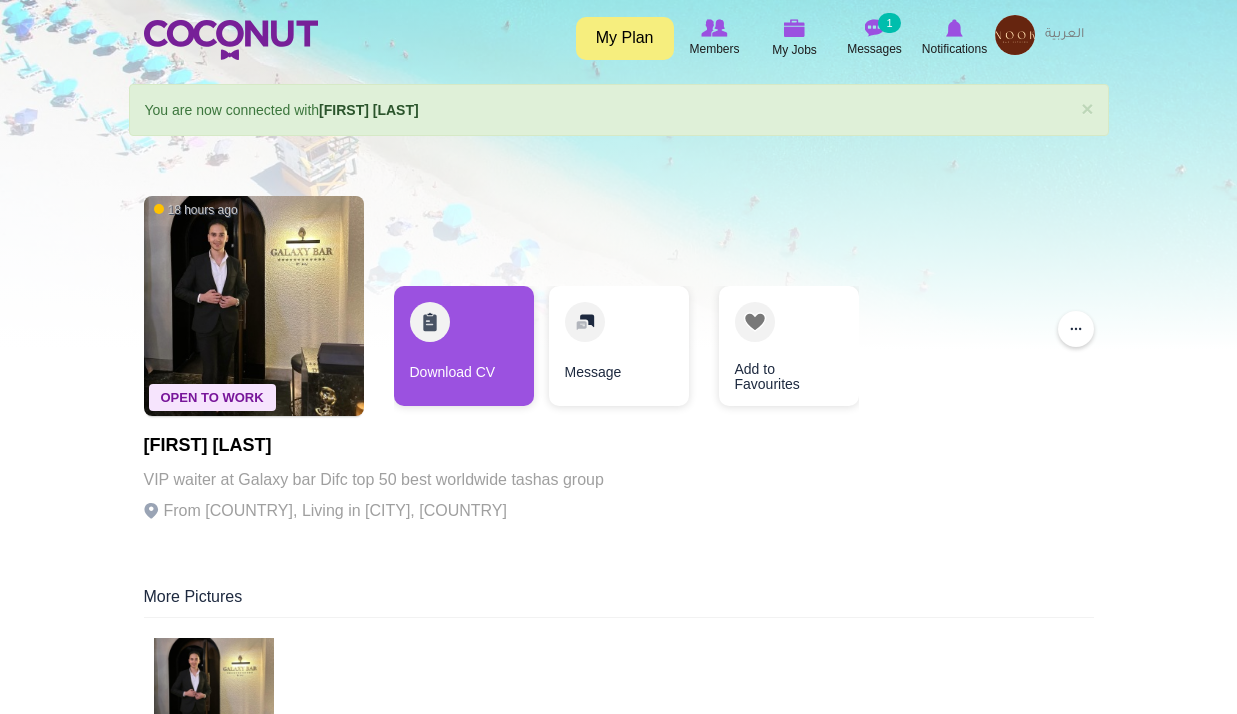 click on "Open To Work
18 hours ago
Mohamed Ali
VIP waiter at Galaxy bar Difc top 50 best worldwide tashas group From Egypt, Living in Dubai, United Arab Emirates
Download CV
Message
Add to Favourites
...
Remove from connection
Report User
Block User" at bounding box center (619, 366) 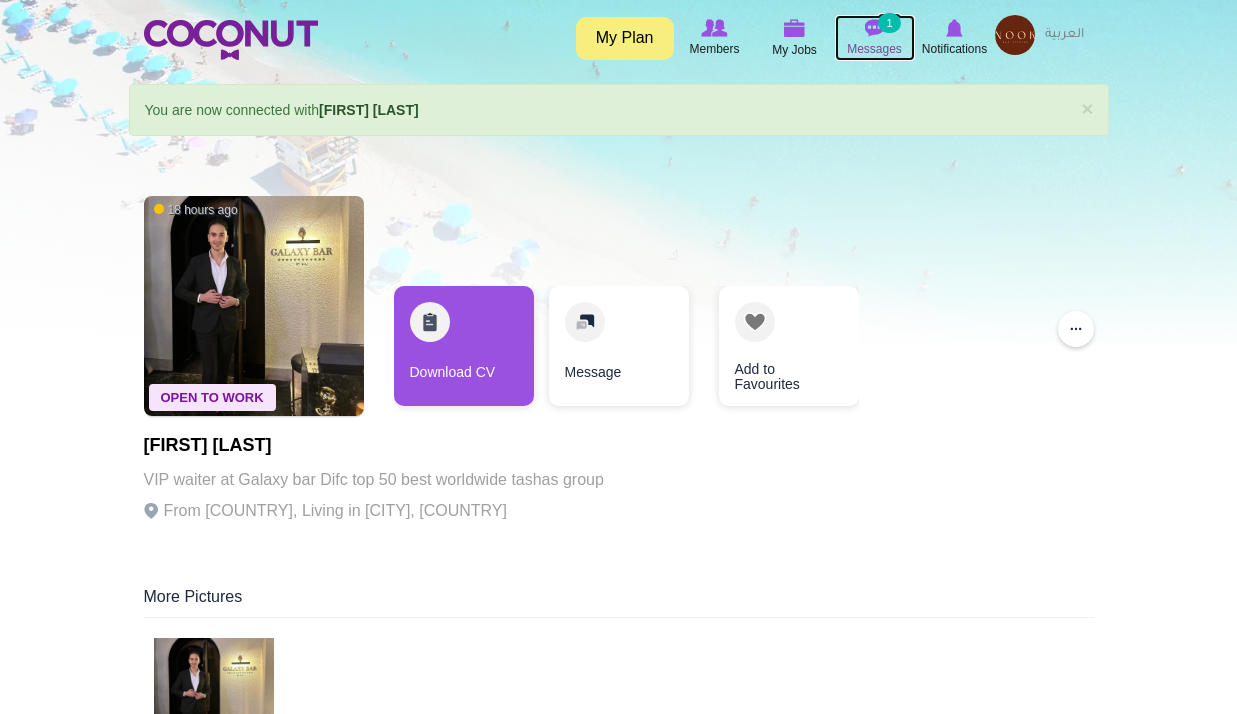 click at bounding box center (875, 28) 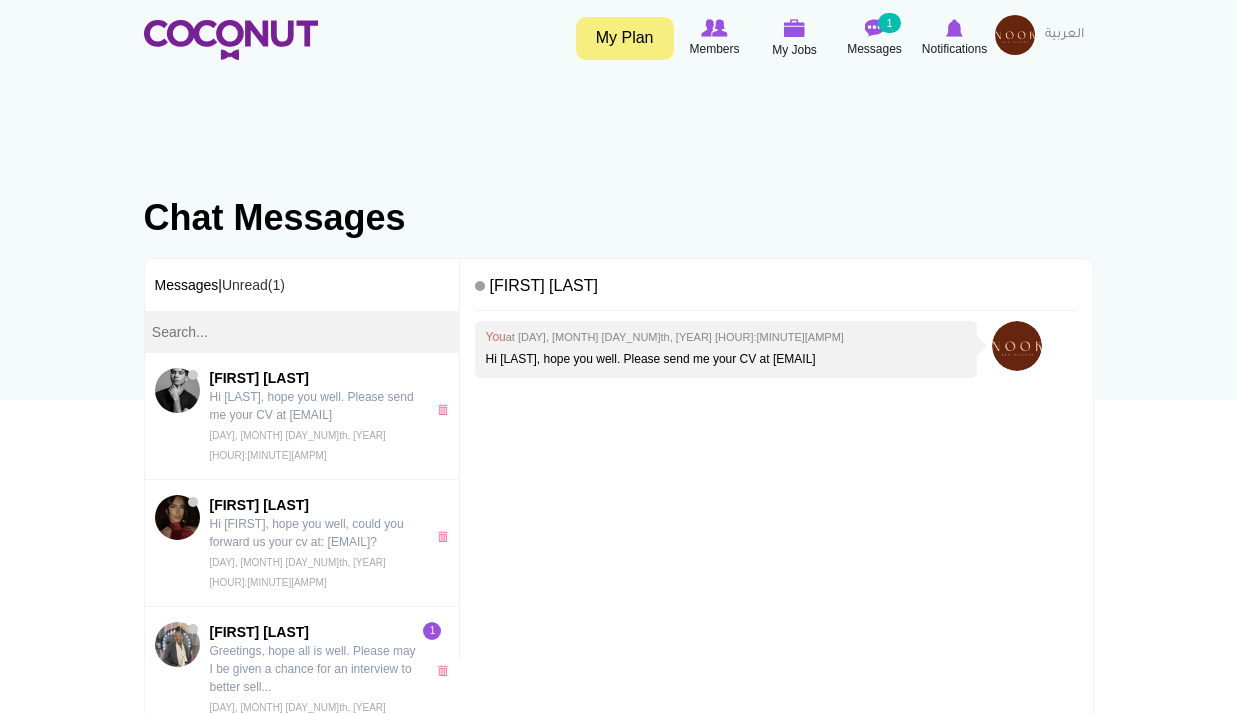 scroll, scrollTop: 0, scrollLeft: 0, axis: both 